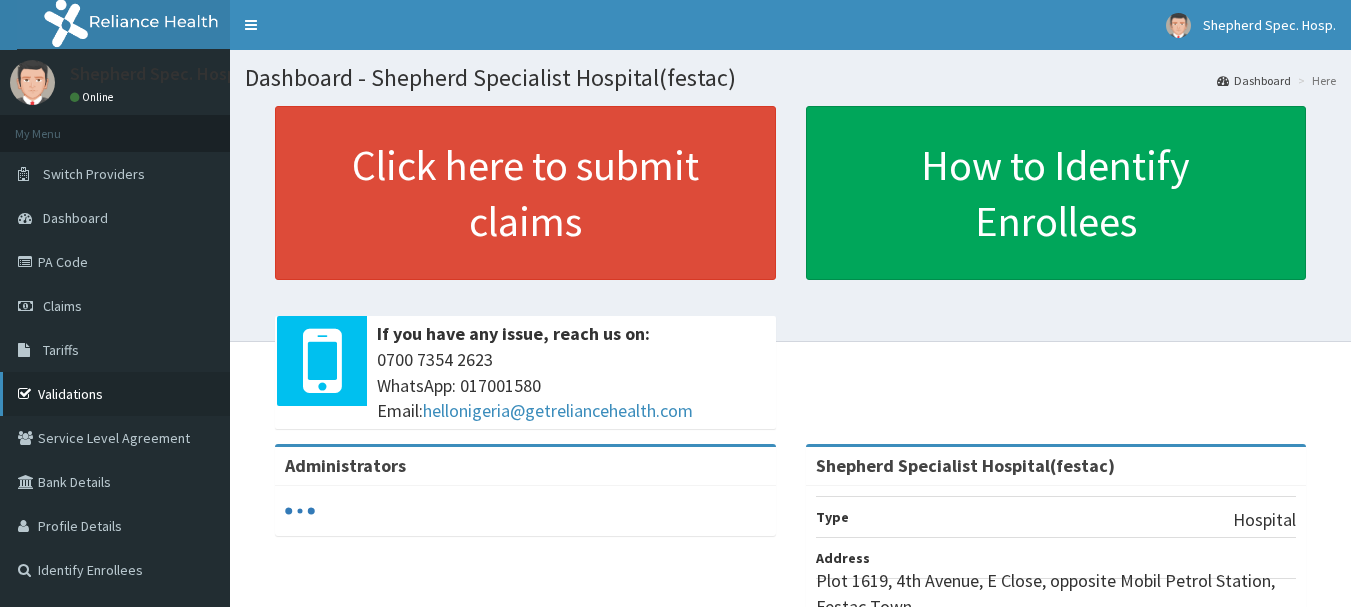 scroll, scrollTop: 0, scrollLeft: 0, axis: both 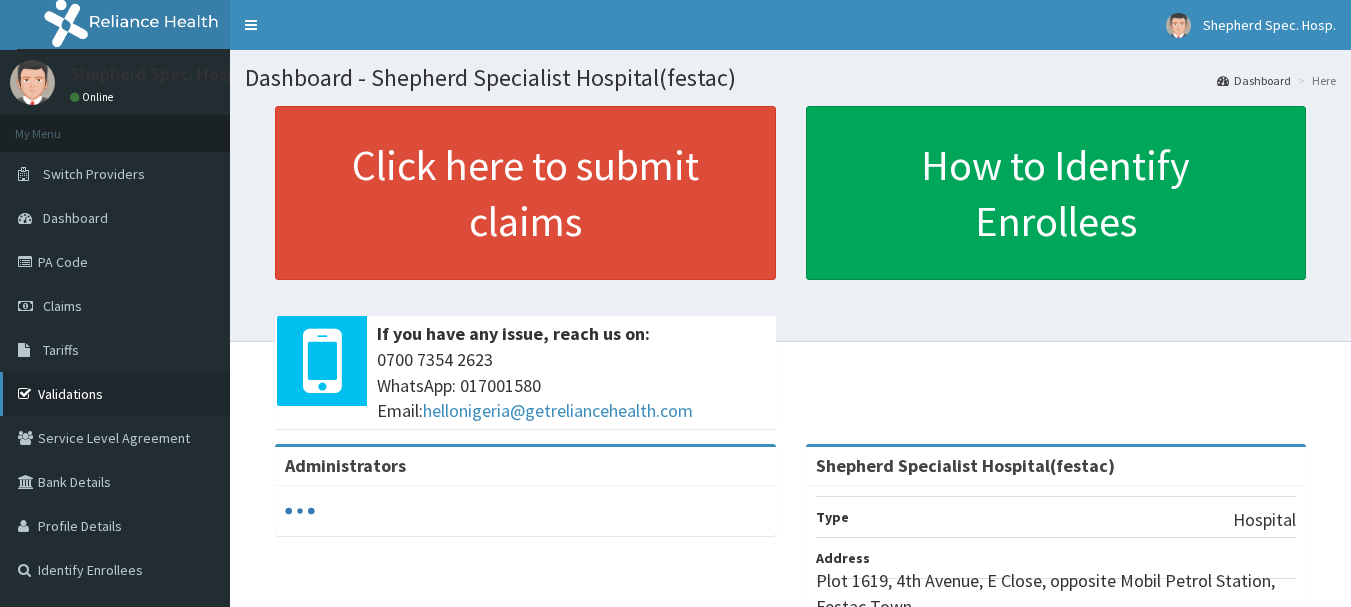 click on "Validations" at bounding box center [115, 394] 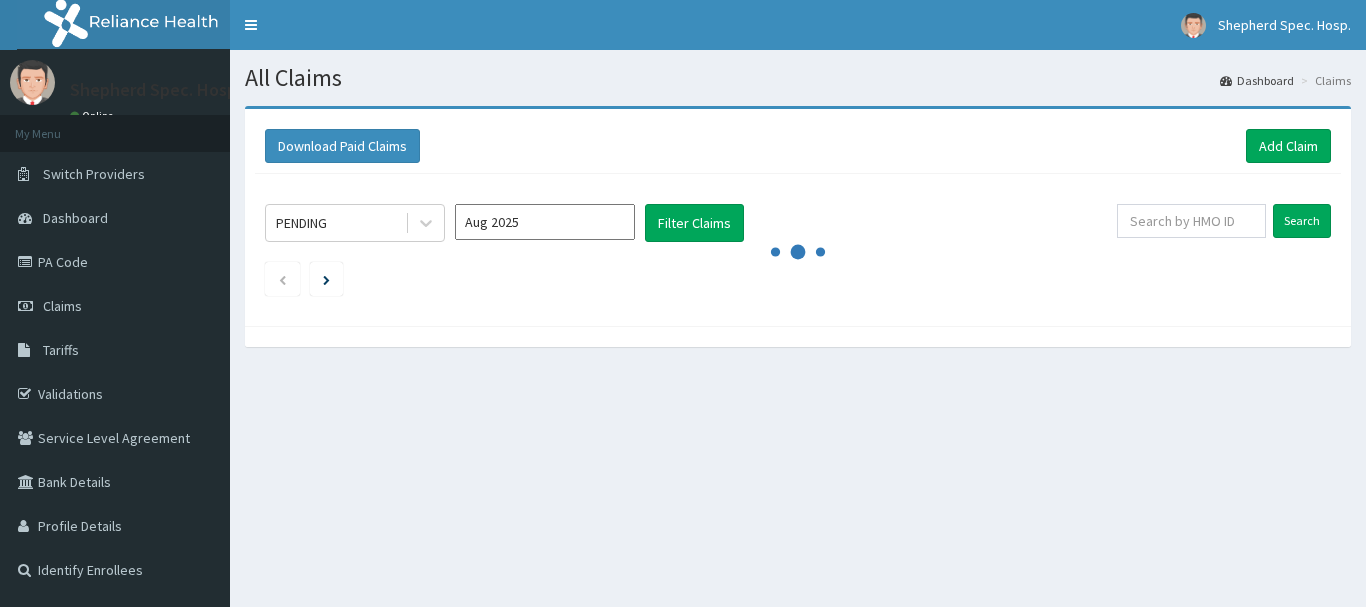 scroll, scrollTop: 0, scrollLeft: 0, axis: both 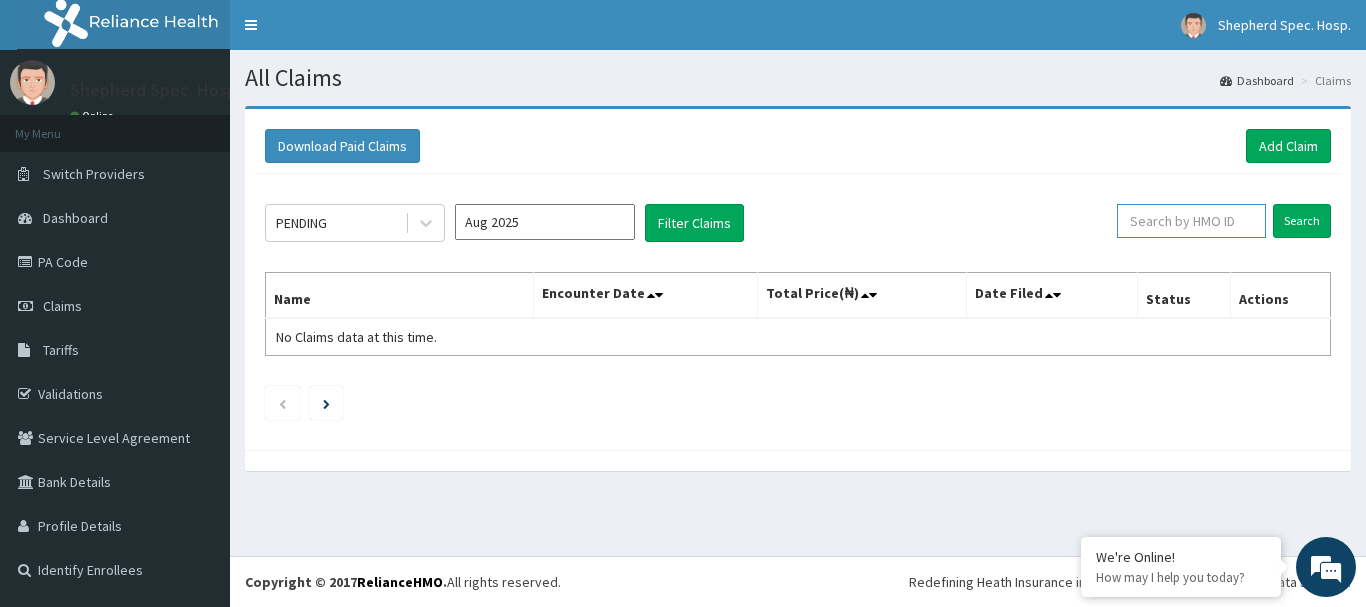 click at bounding box center [1191, 221] 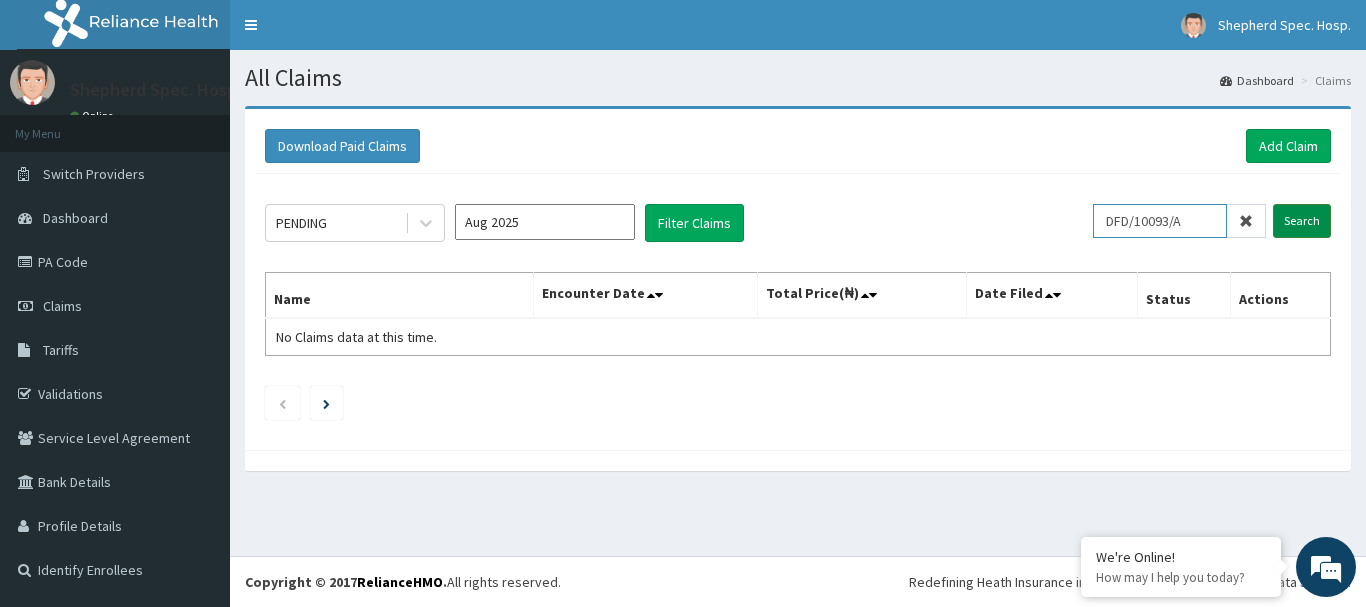 type on "DFD/10093/A" 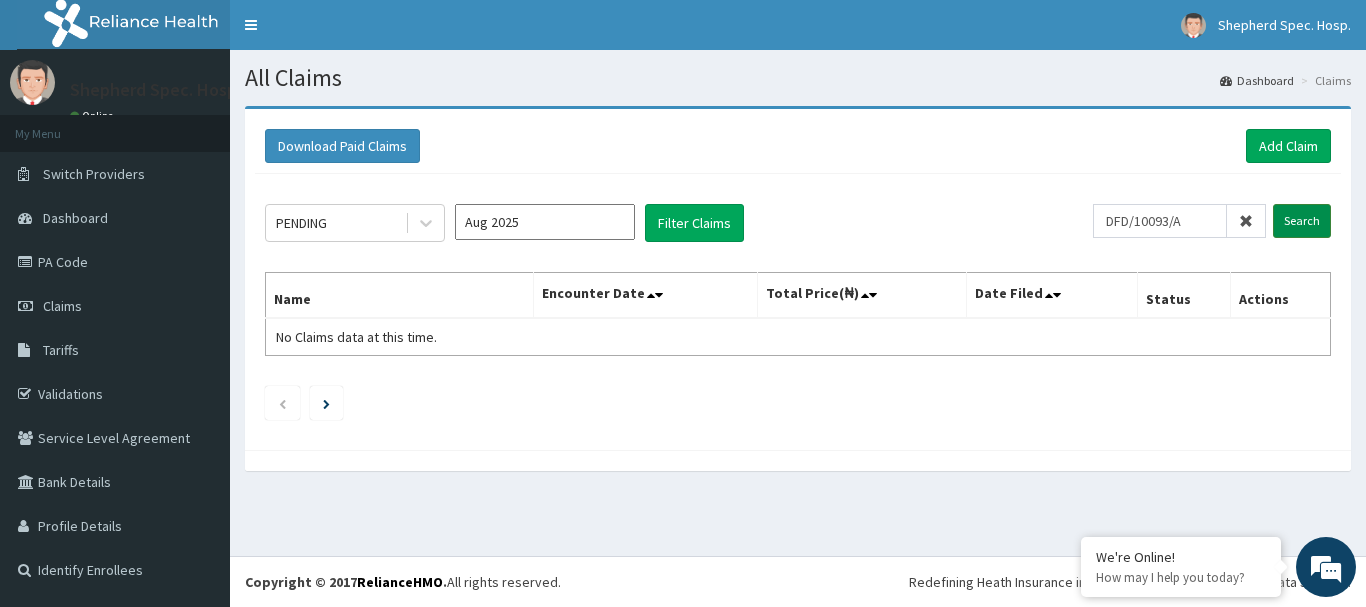 click on "Search" at bounding box center (1302, 221) 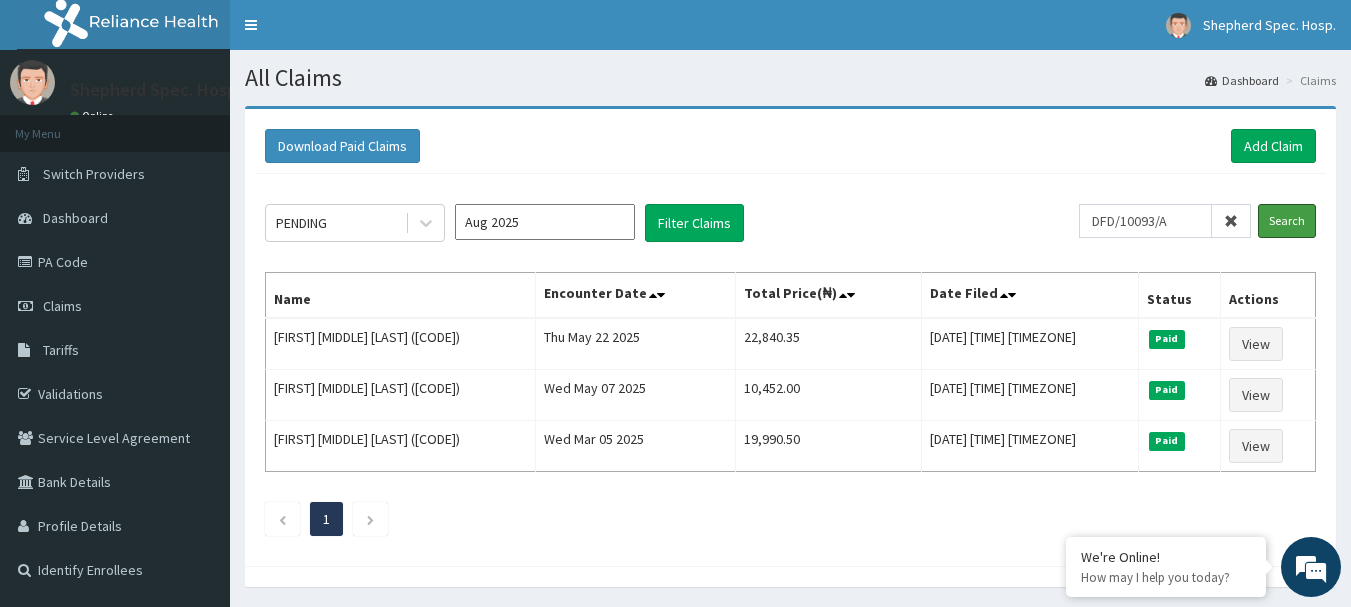 scroll, scrollTop: 0, scrollLeft: 0, axis: both 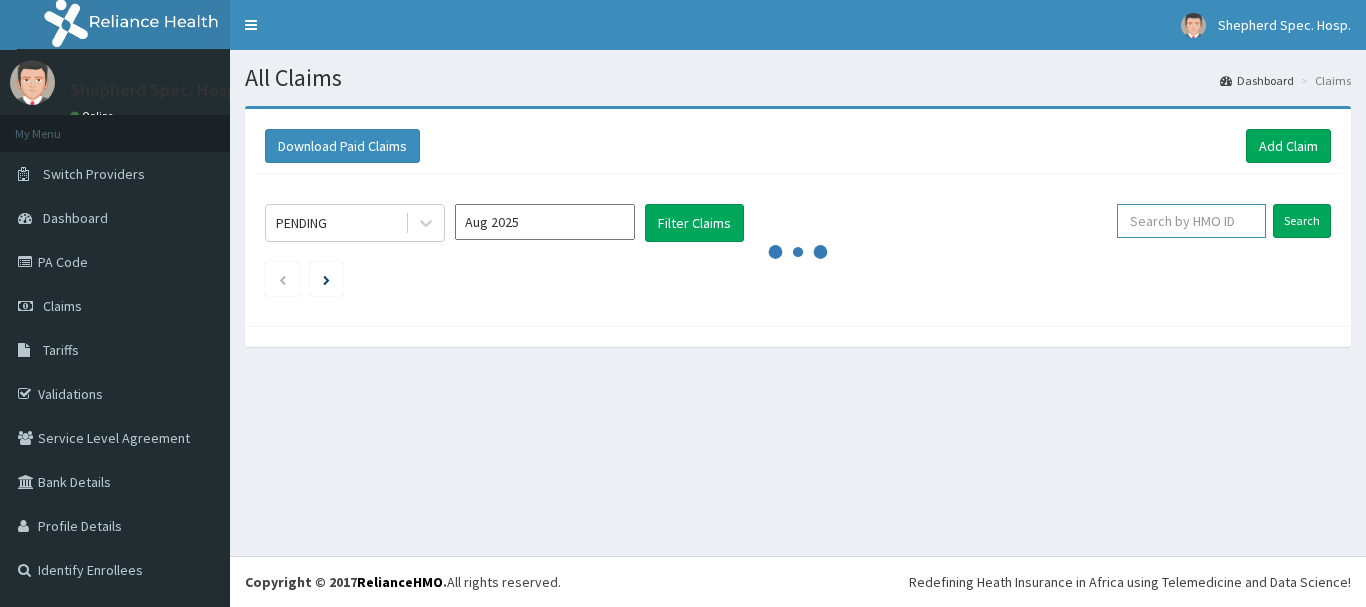 click at bounding box center [1191, 221] 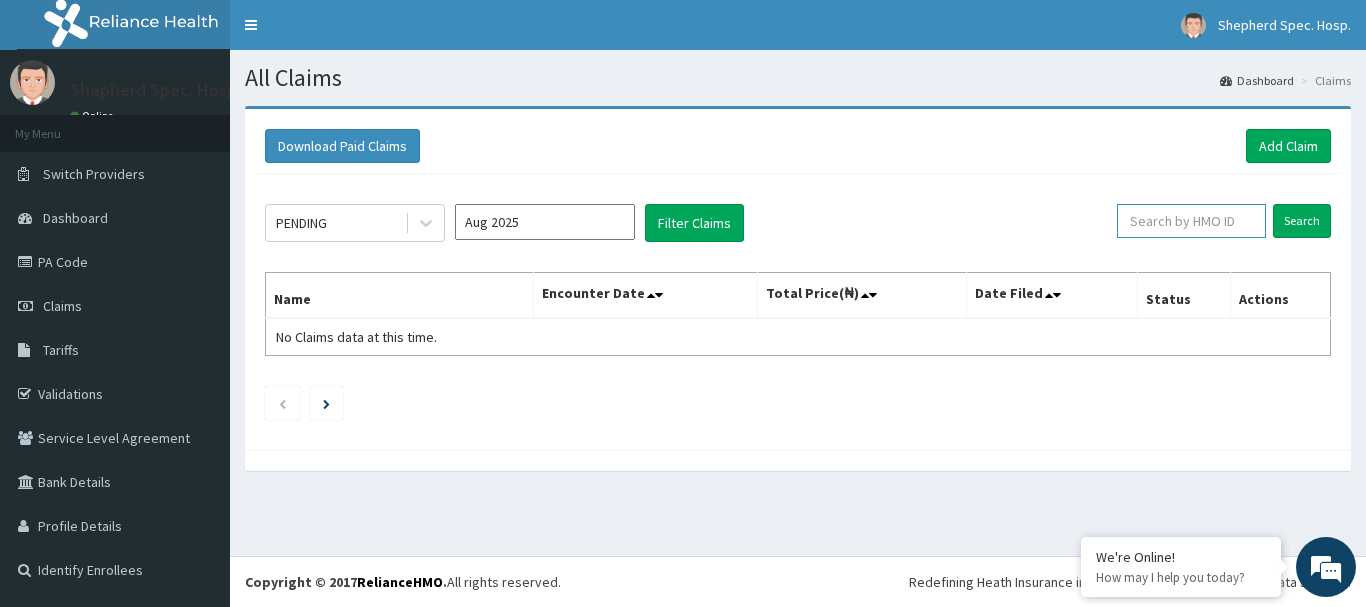 paste on "cya/10159/d" 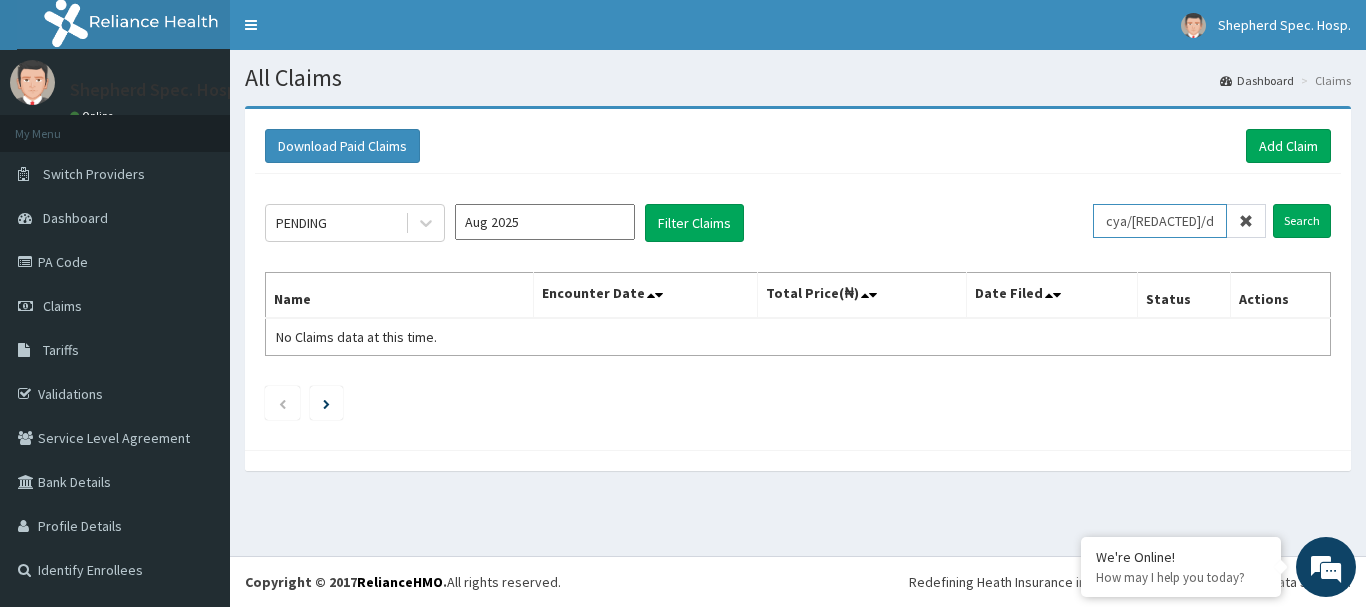click on "cya/10159/d" at bounding box center (1160, 221) 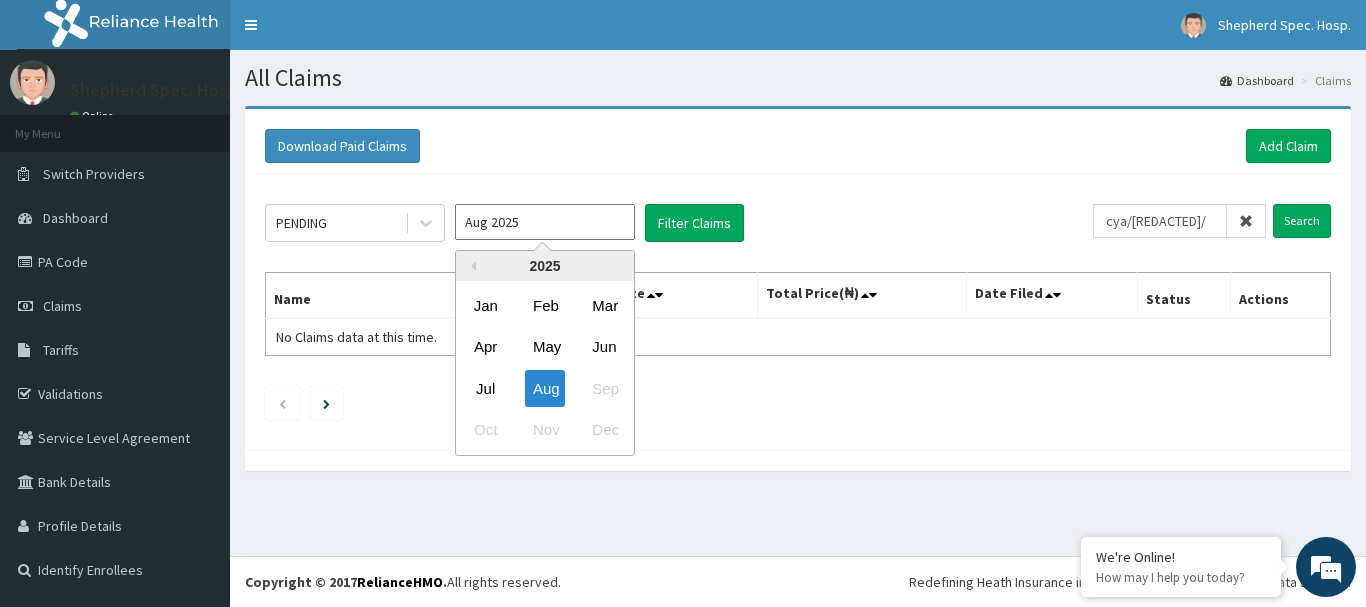 click on "Aug 2025" at bounding box center (545, 222) 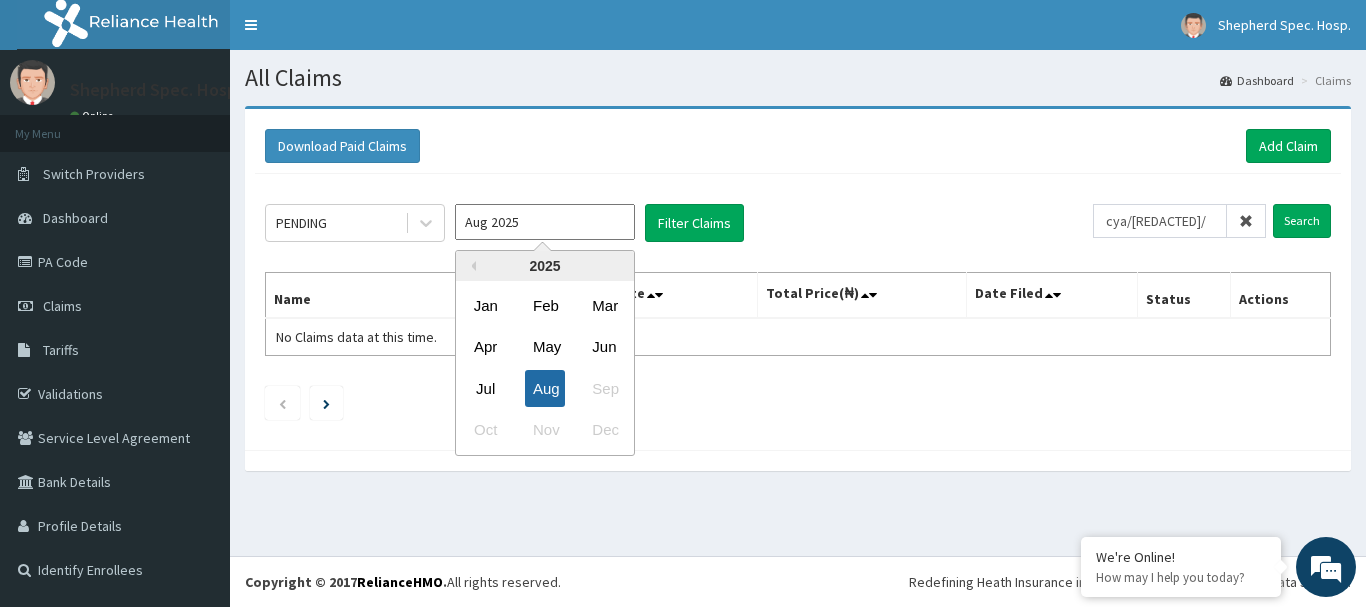 click on "Aug" at bounding box center (545, 388) 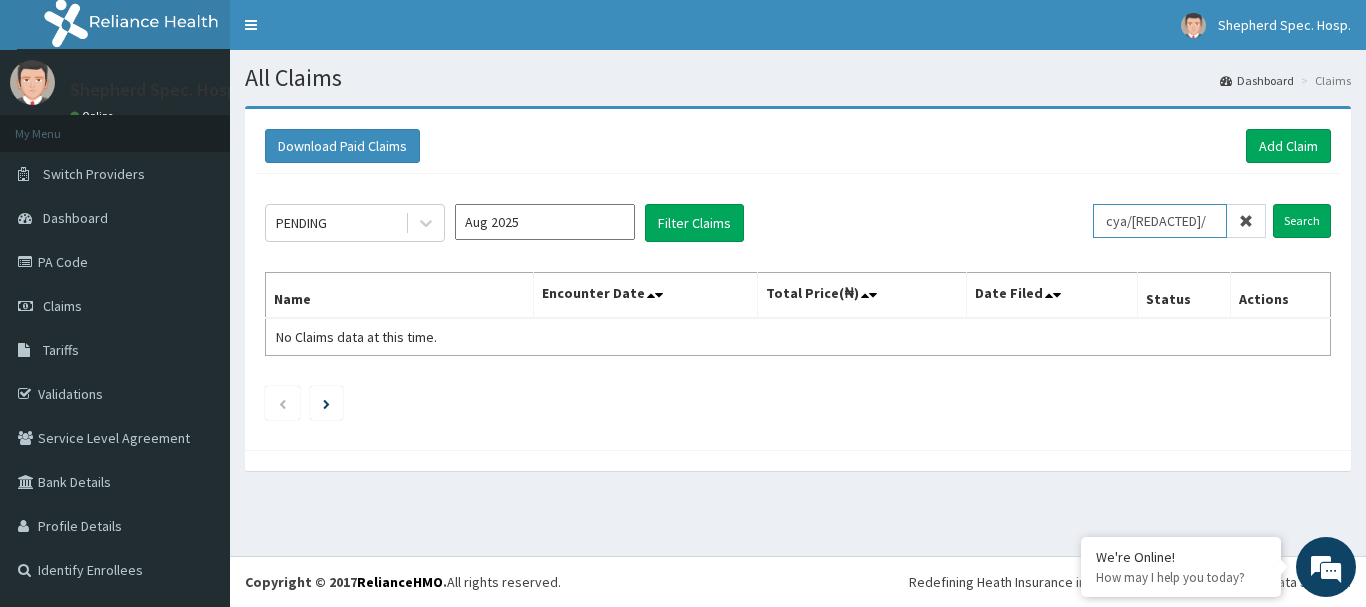 click on "cya/10159/" at bounding box center [1160, 221] 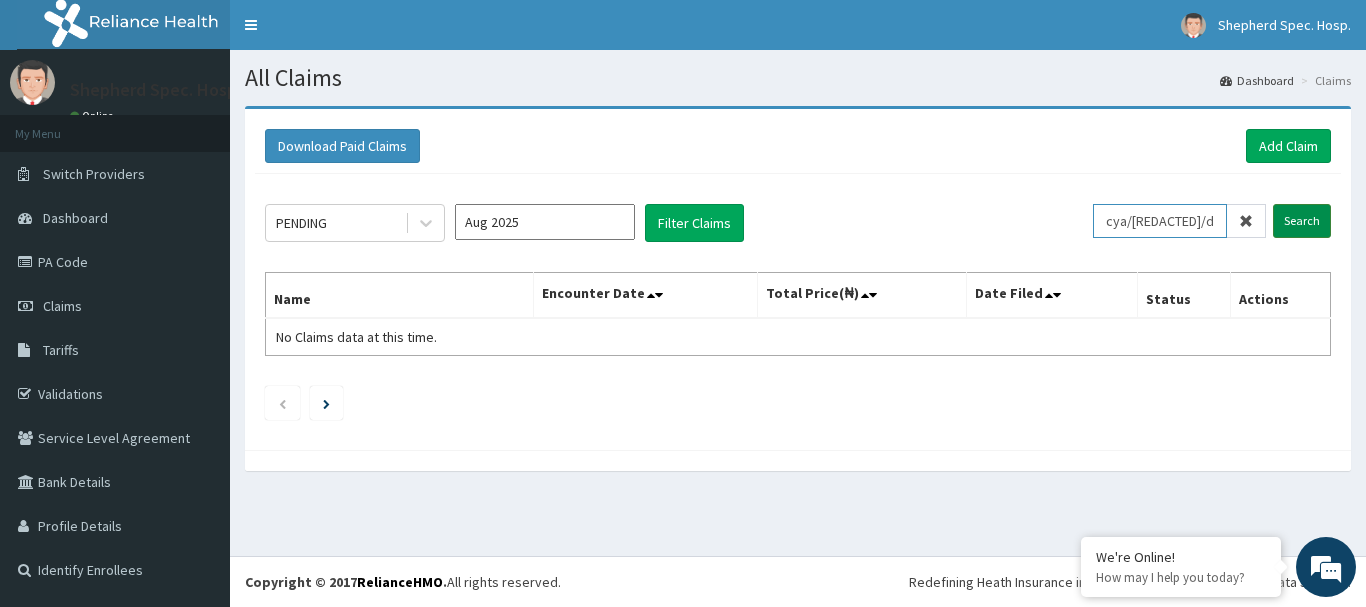 type on "cya/10159/d" 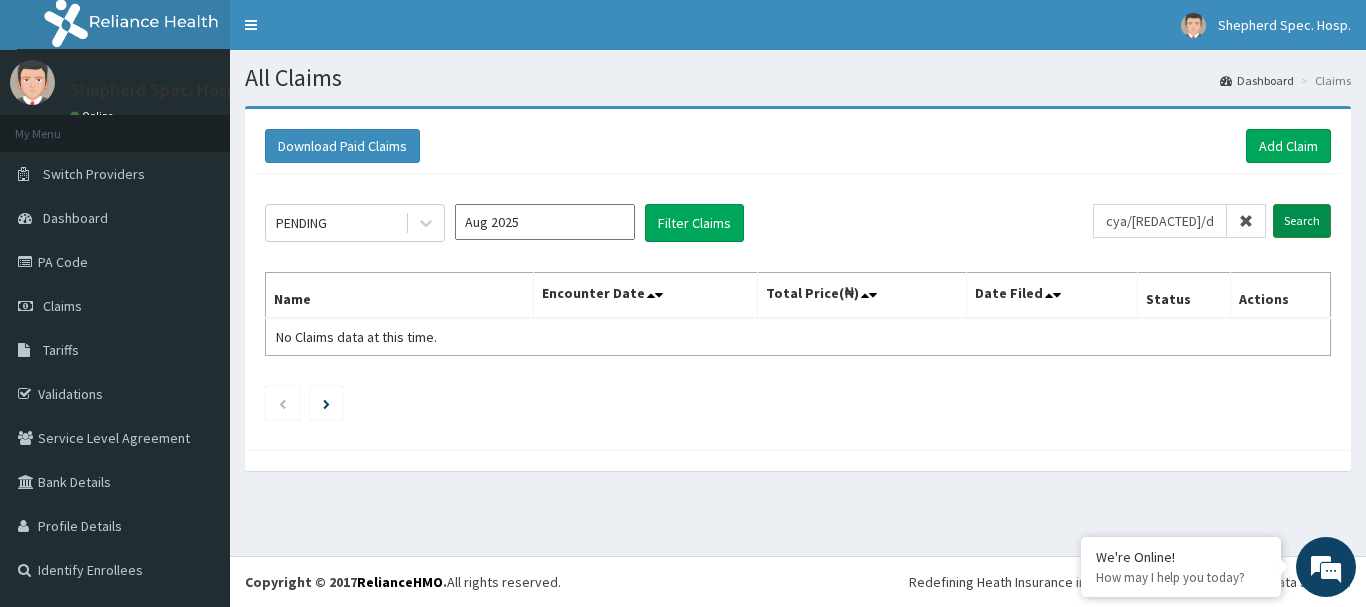 click on "Search" at bounding box center [1302, 221] 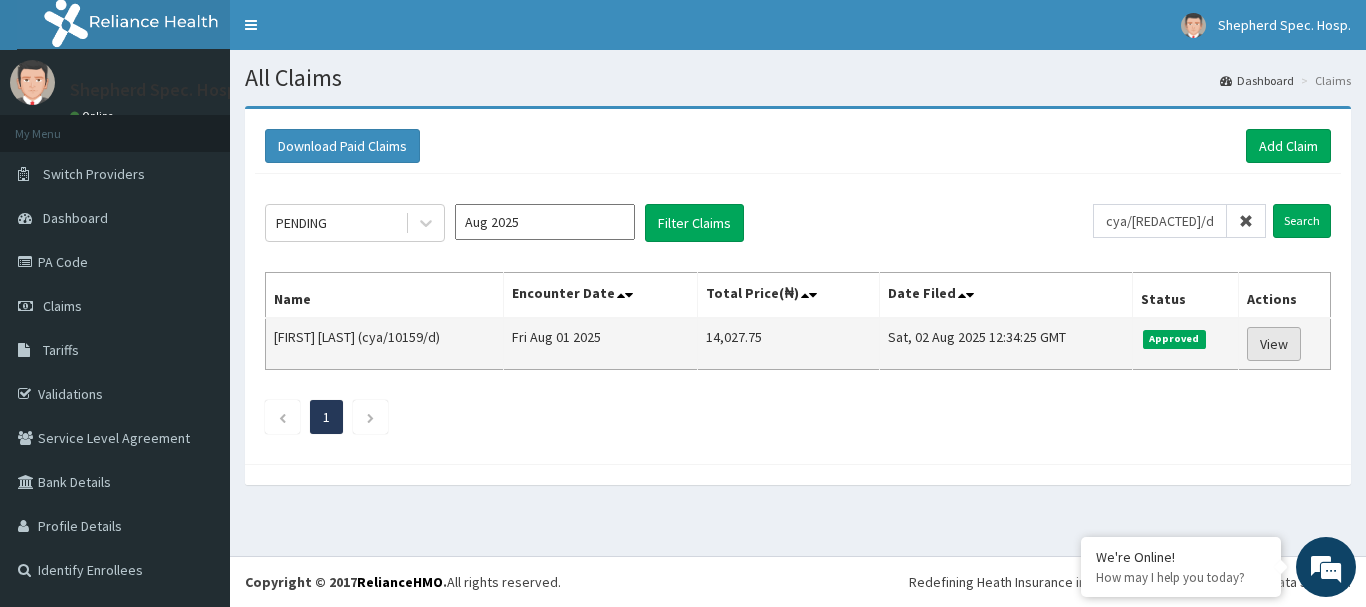 click on "View" at bounding box center [1274, 344] 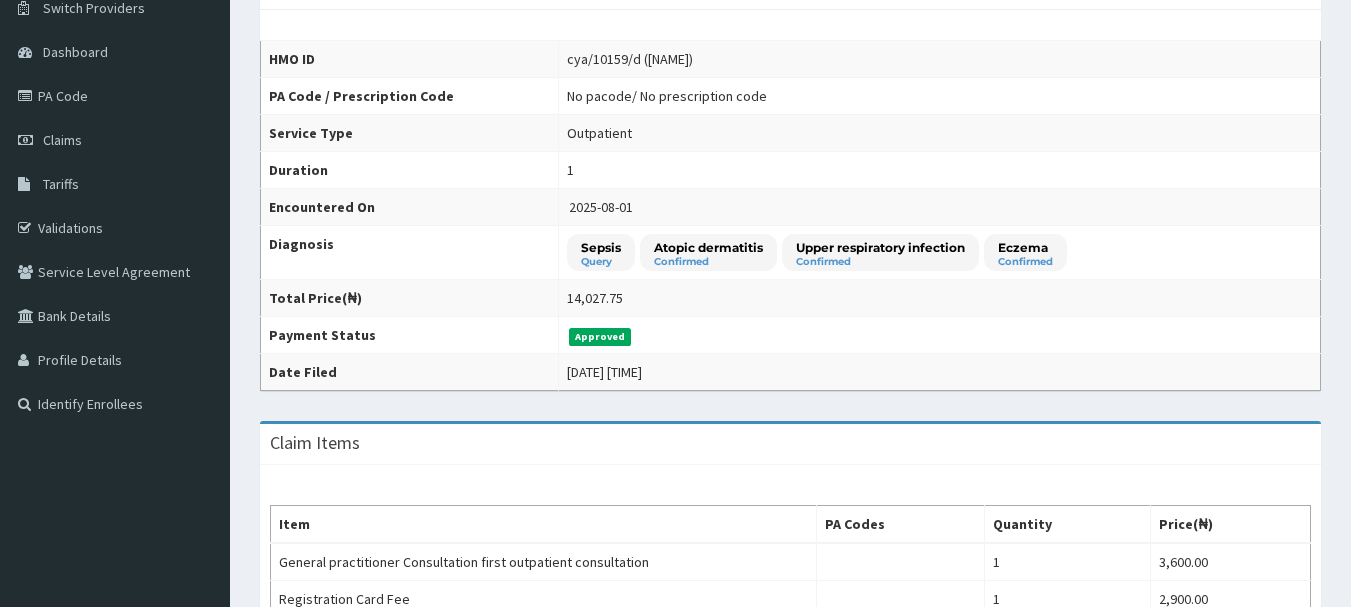 scroll, scrollTop: 0, scrollLeft: 0, axis: both 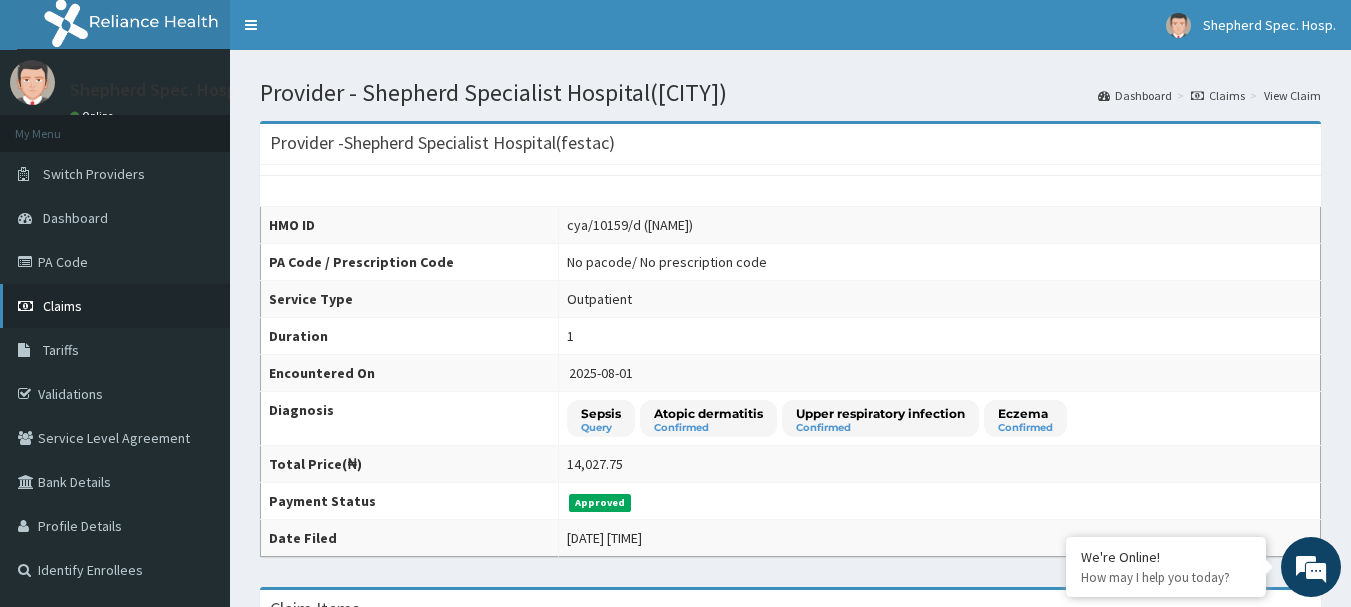 click on "Dashboard" at bounding box center [75, 218] 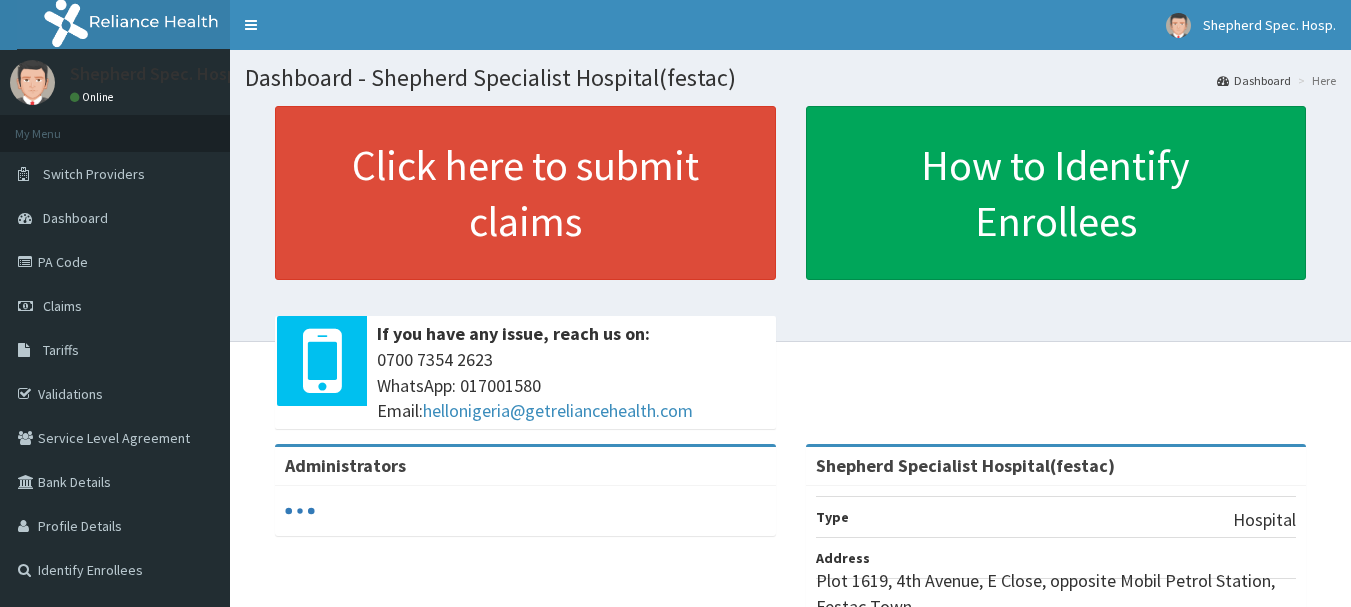 scroll, scrollTop: 0, scrollLeft: 0, axis: both 